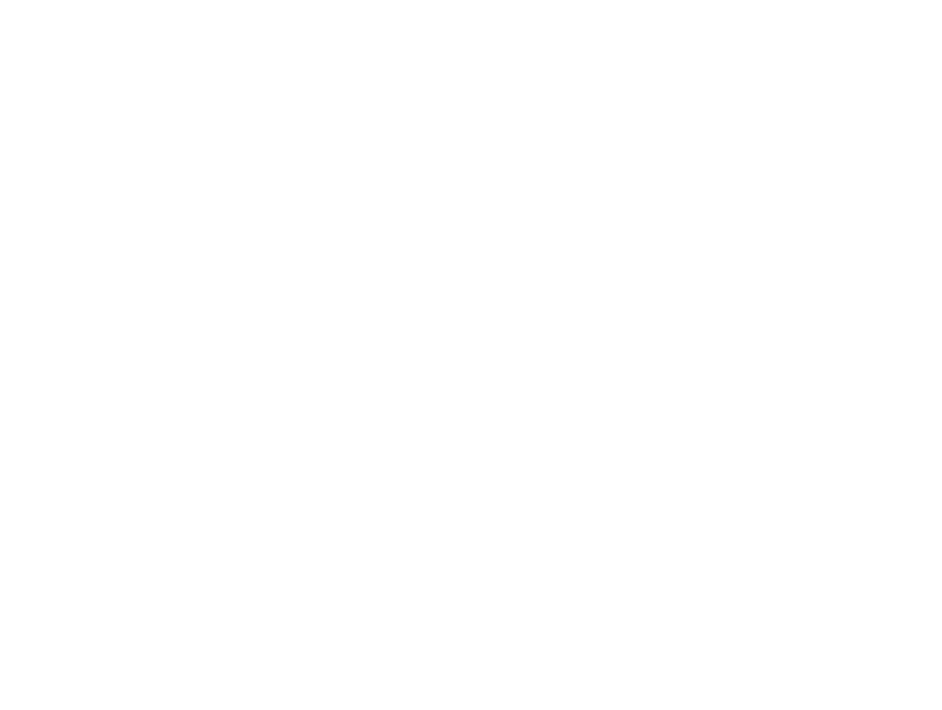 scroll, scrollTop: 0, scrollLeft: 0, axis: both 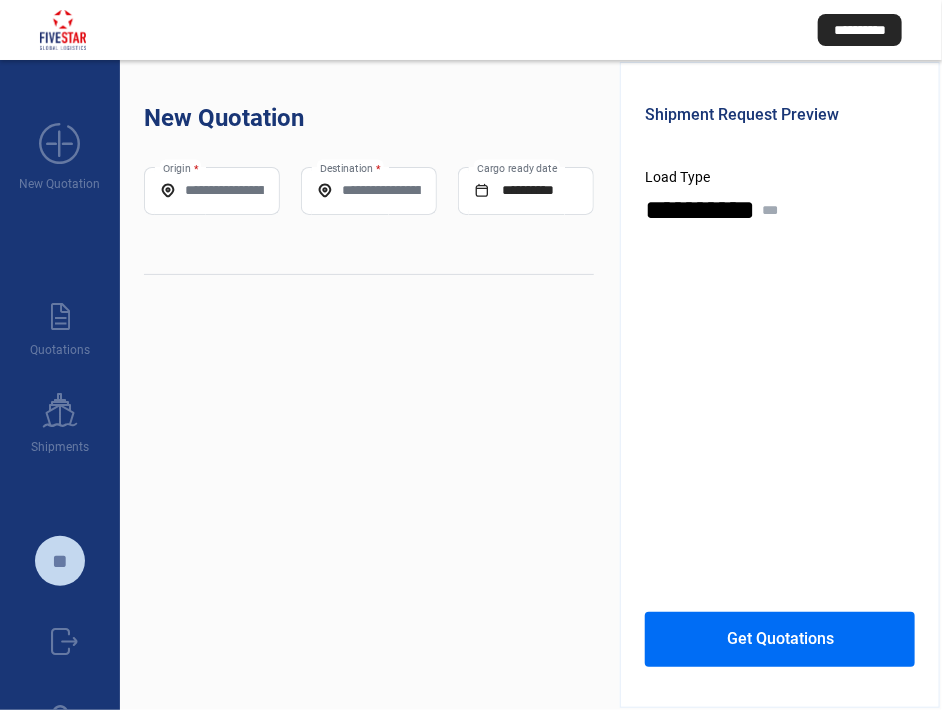 click on "Origin *" 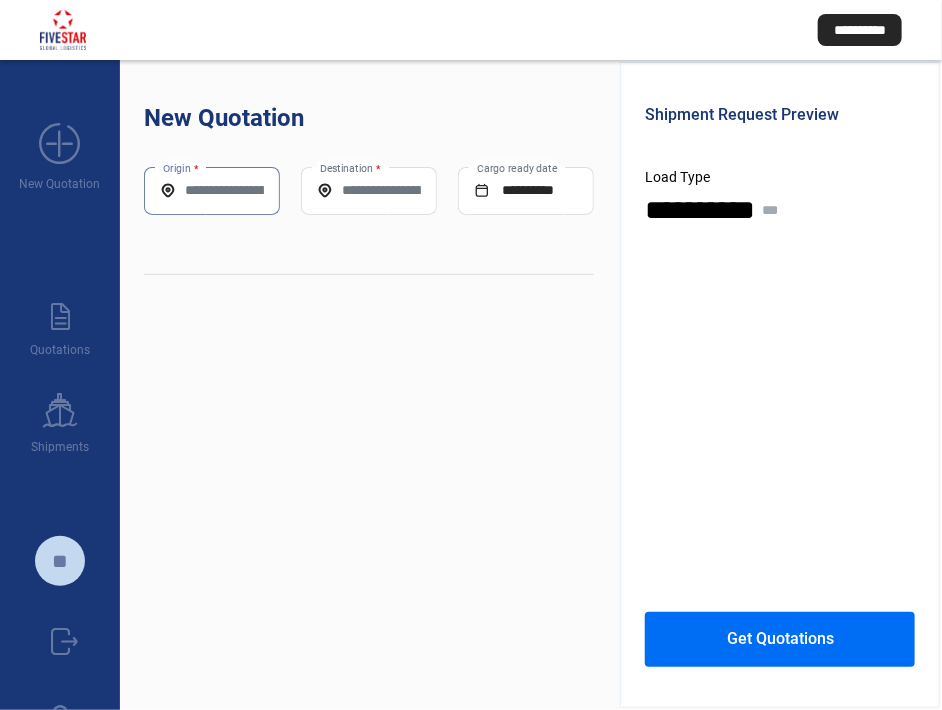 paste on "**********" 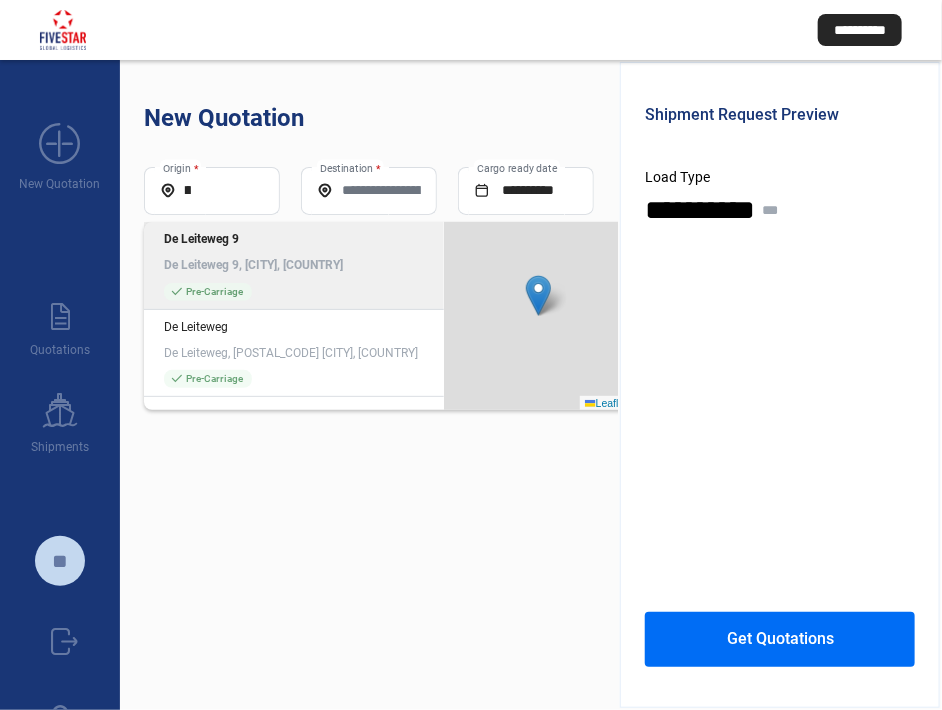 scroll, scrollTop: 0, scrollLeft: 0, axis: both 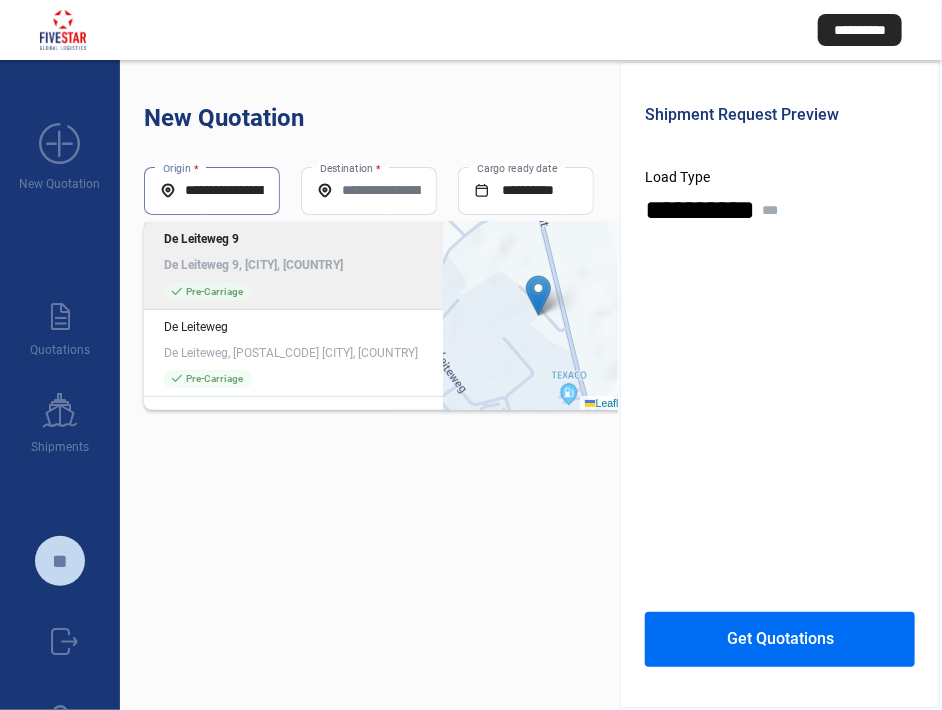 click on "De Leiteweg 9 De Leiteweg 9, [CITY], [COUNTRY] check_mark  Pre-Carriage" 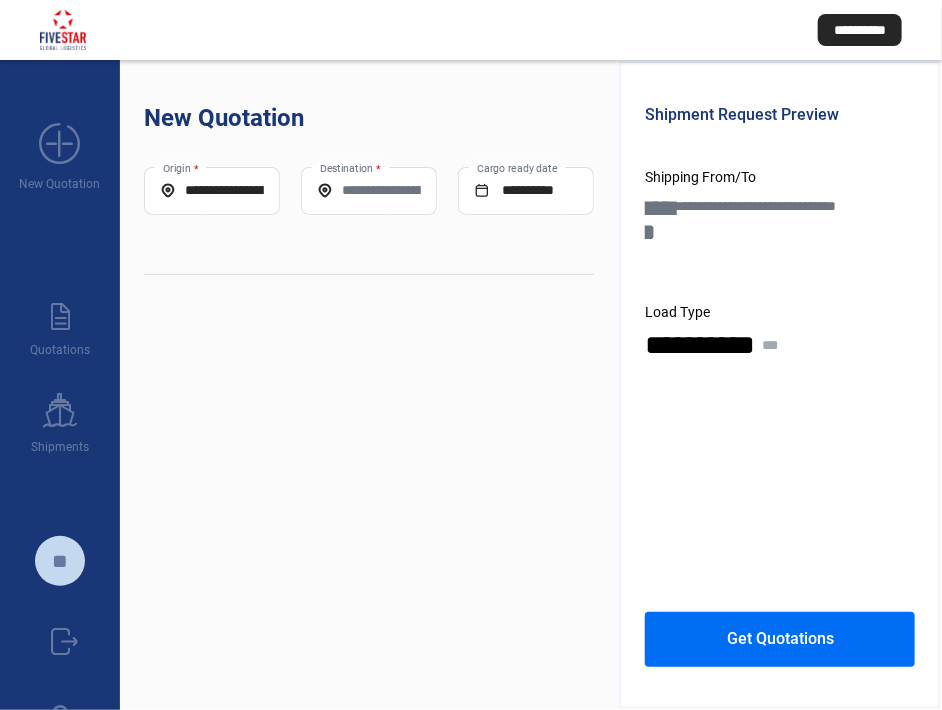 click on "Destination *" 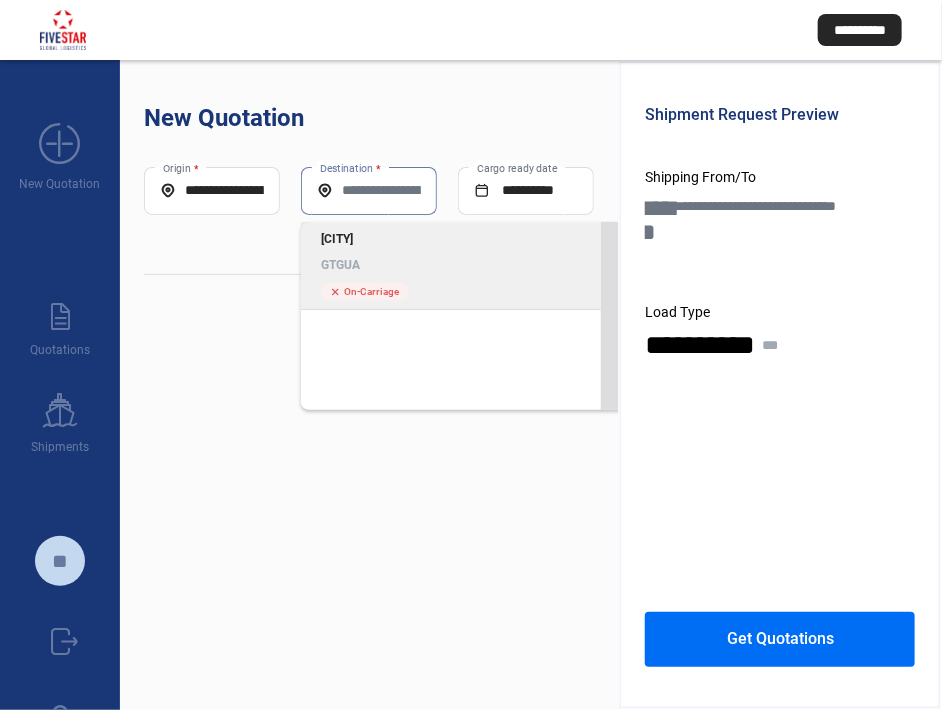 click on "[CITY]" 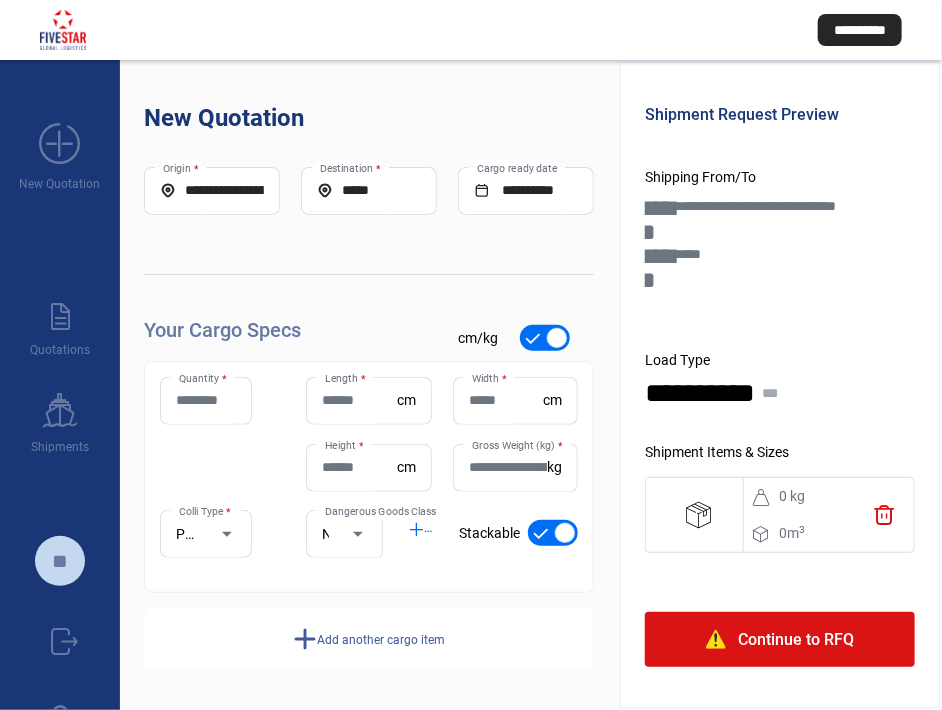 click on "Quantity *" 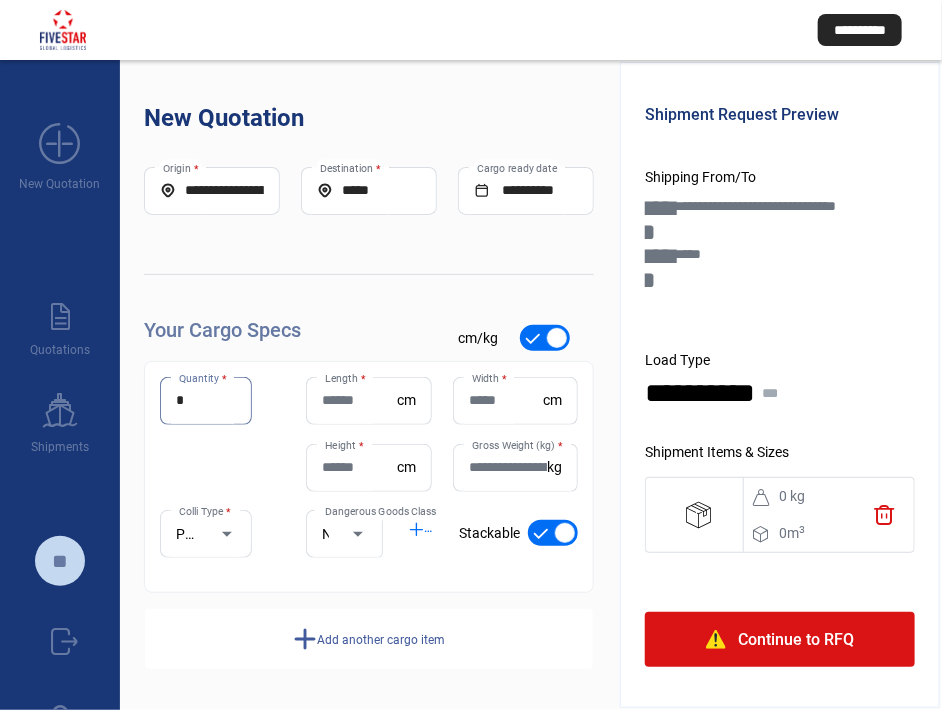 type on "*" 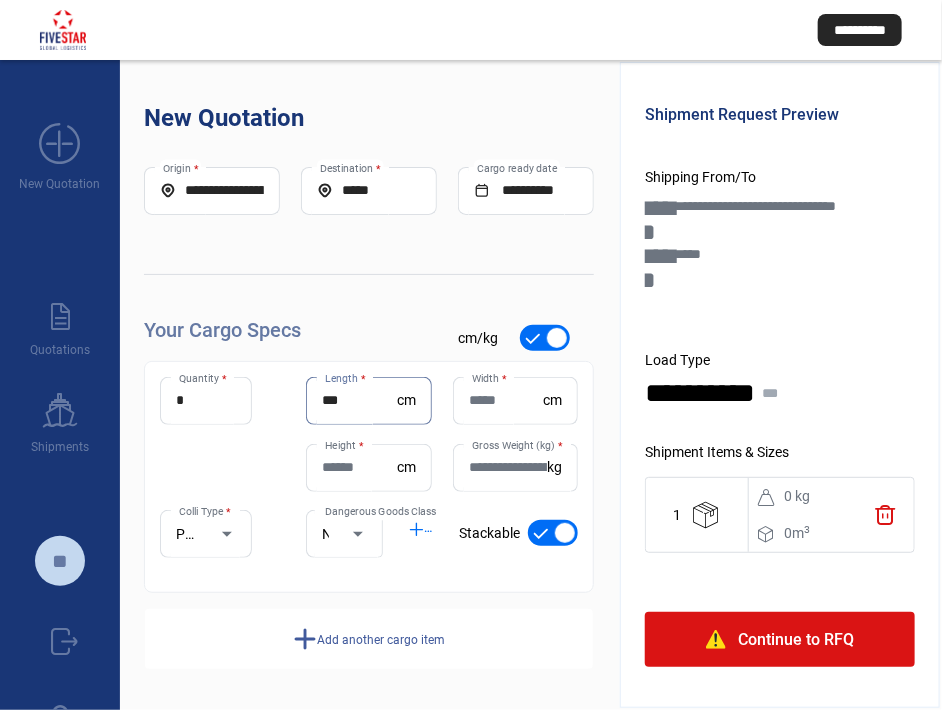 type on "***" 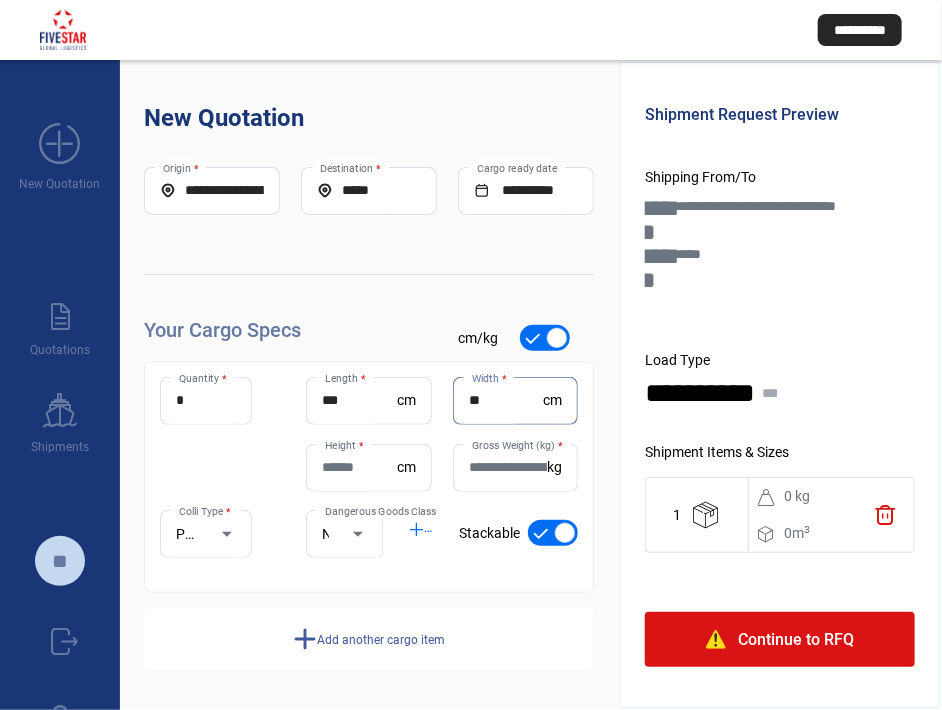 type on "**" 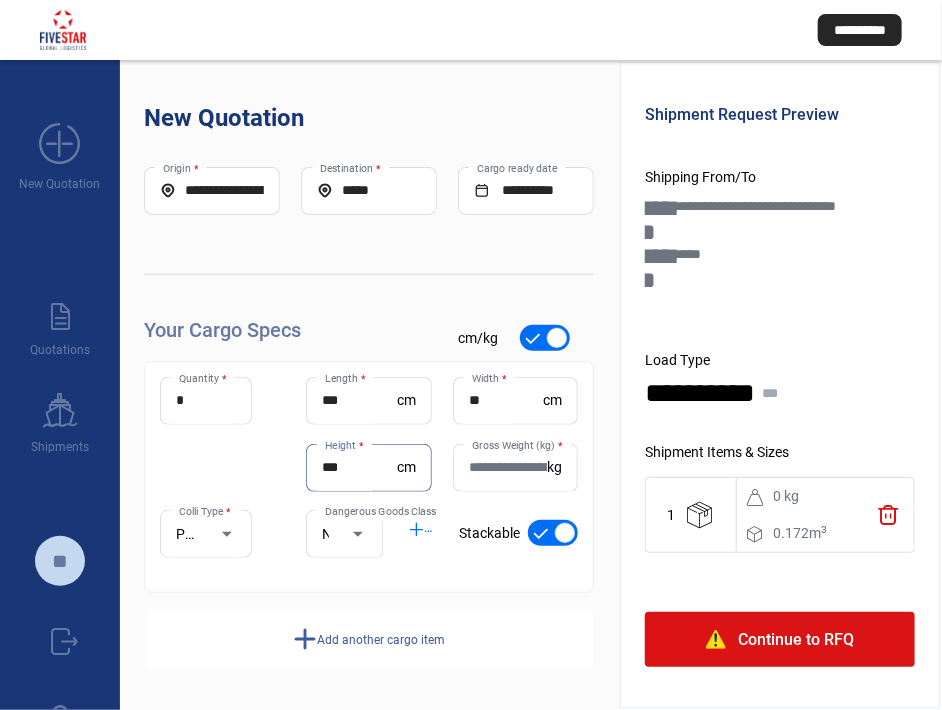 type on "***" 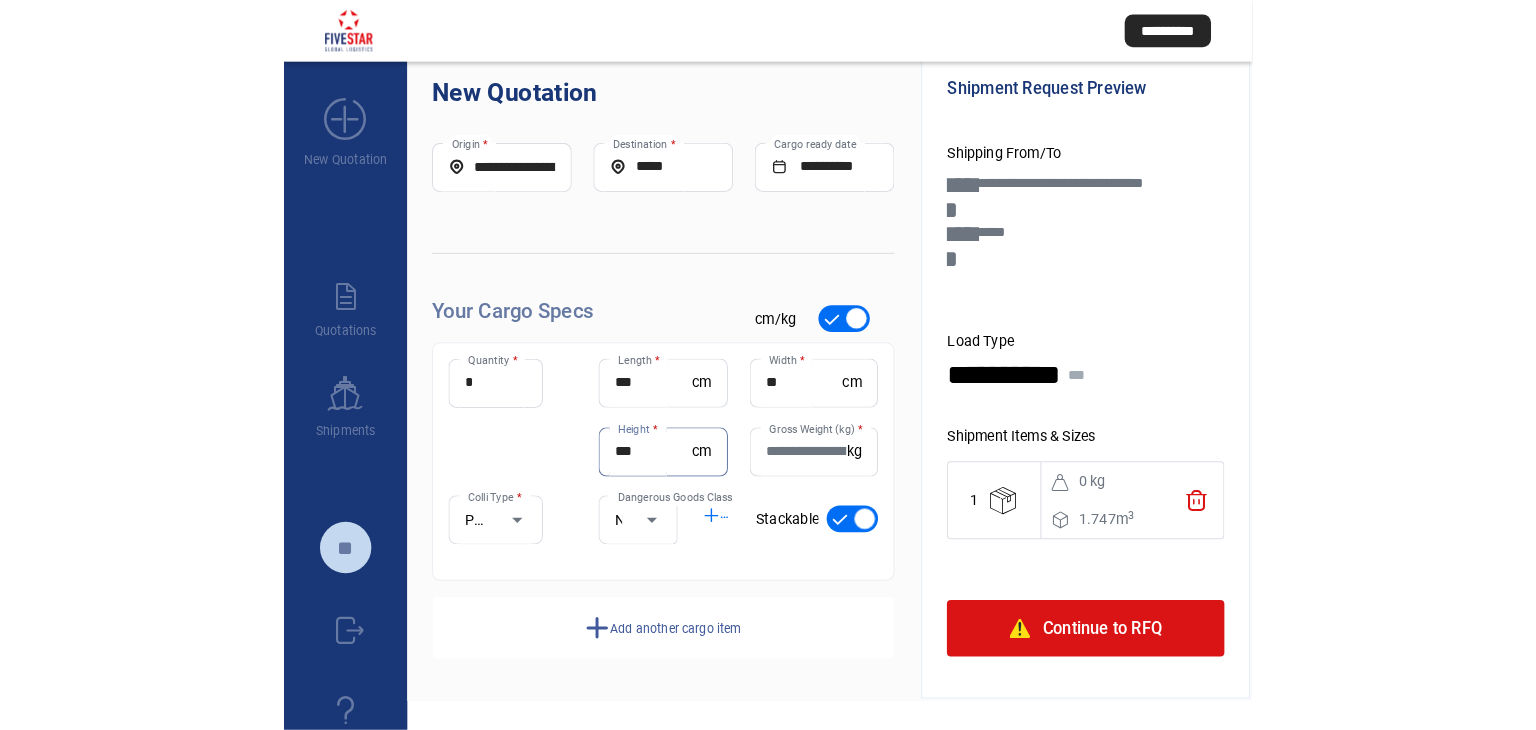 scroll, scrollTop: 7, scrollLeft: 0, axis: vertical 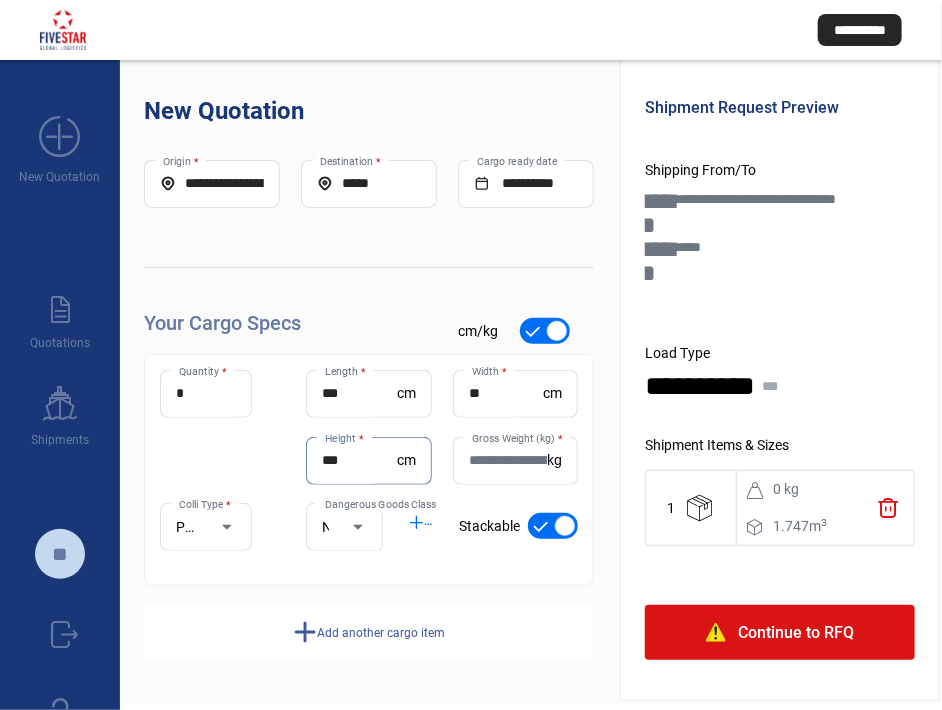 click on "Gross Weight (kg)  *" at bounding box center (508, 460) 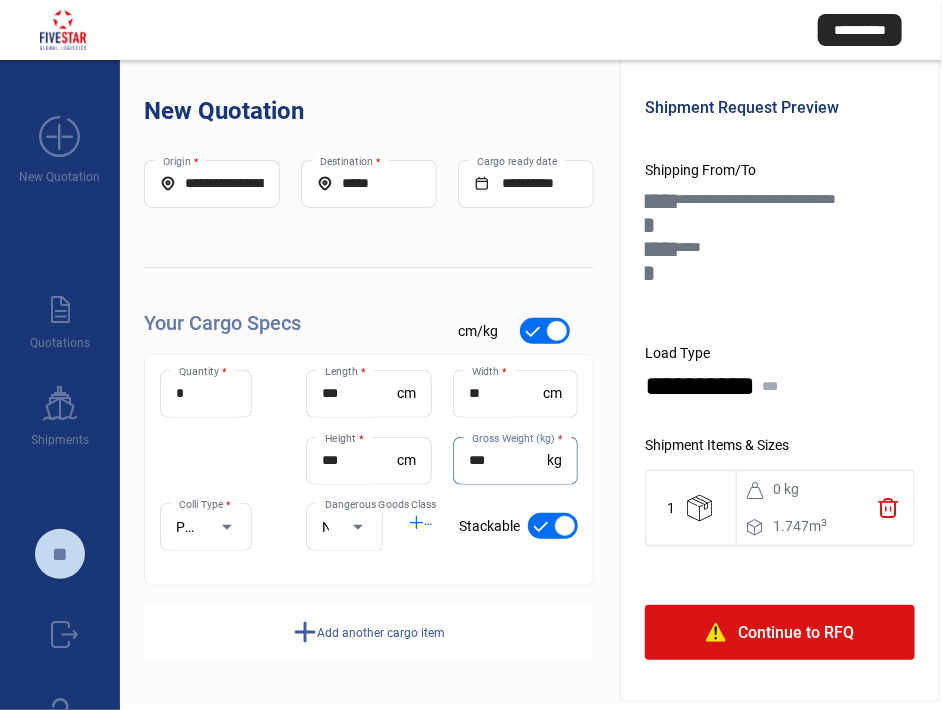 type on "***" 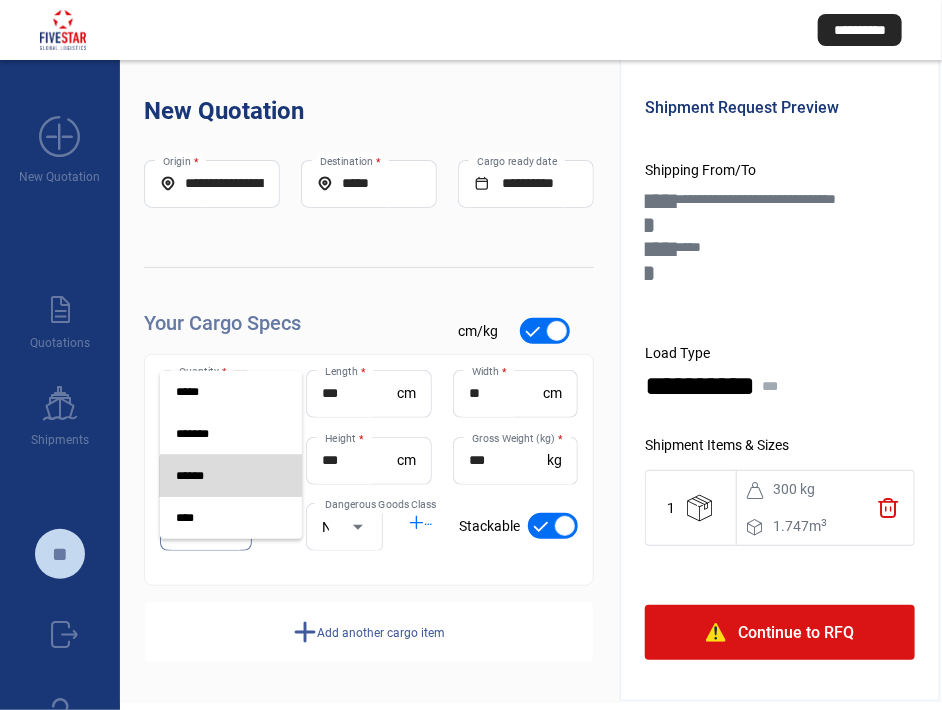 click on "******" at bounding box center [215, 476] 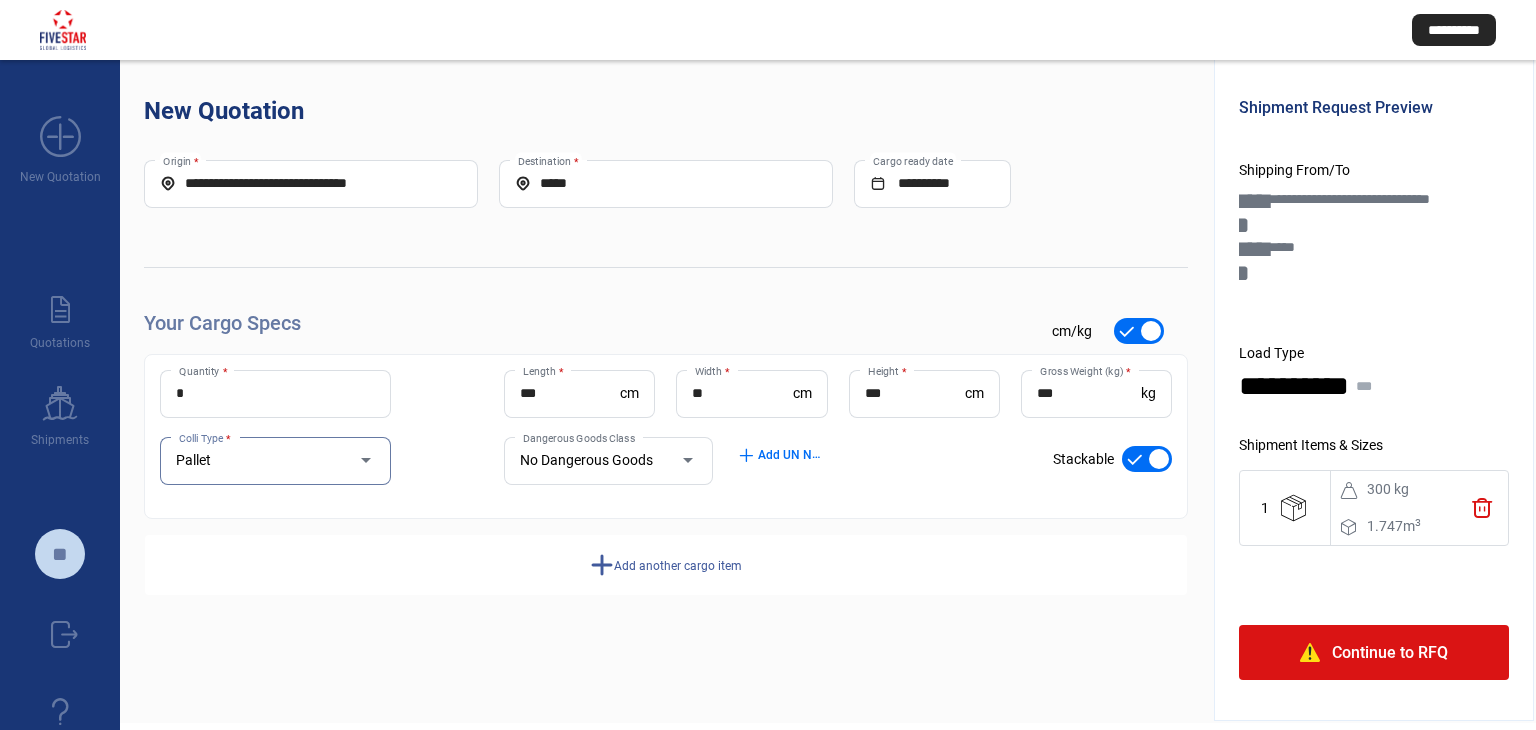 click on "Add another cargo item" 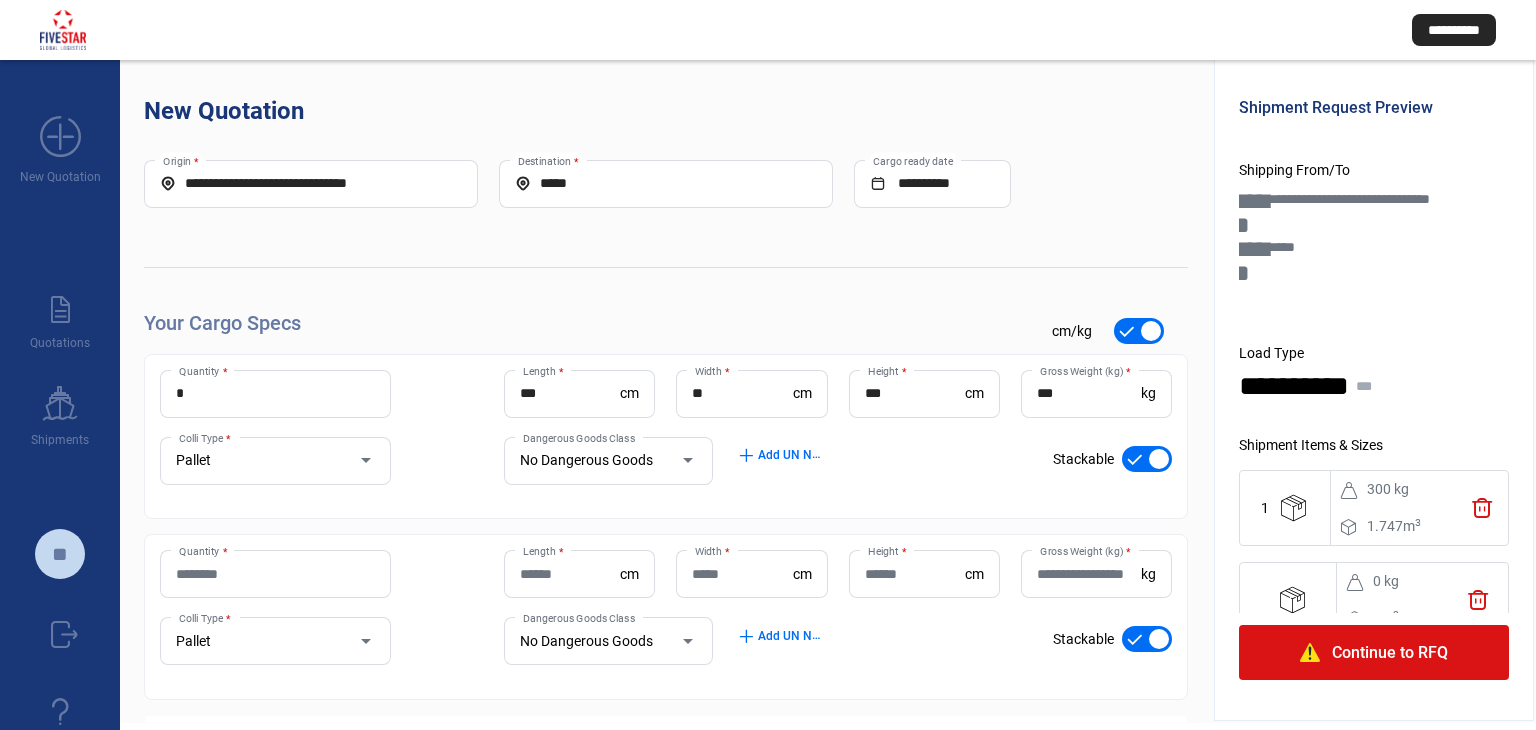click on "Quantity *" 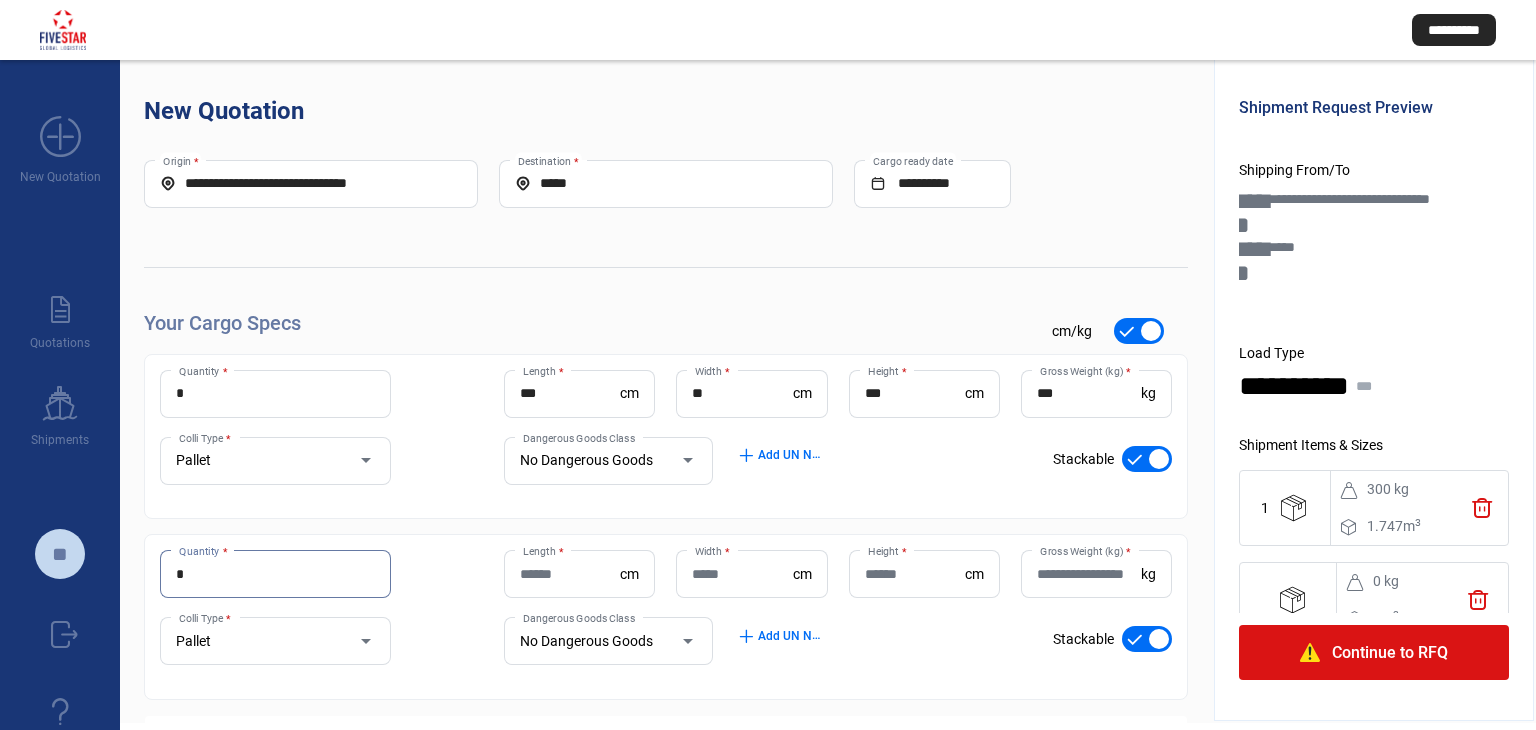 type on "*" 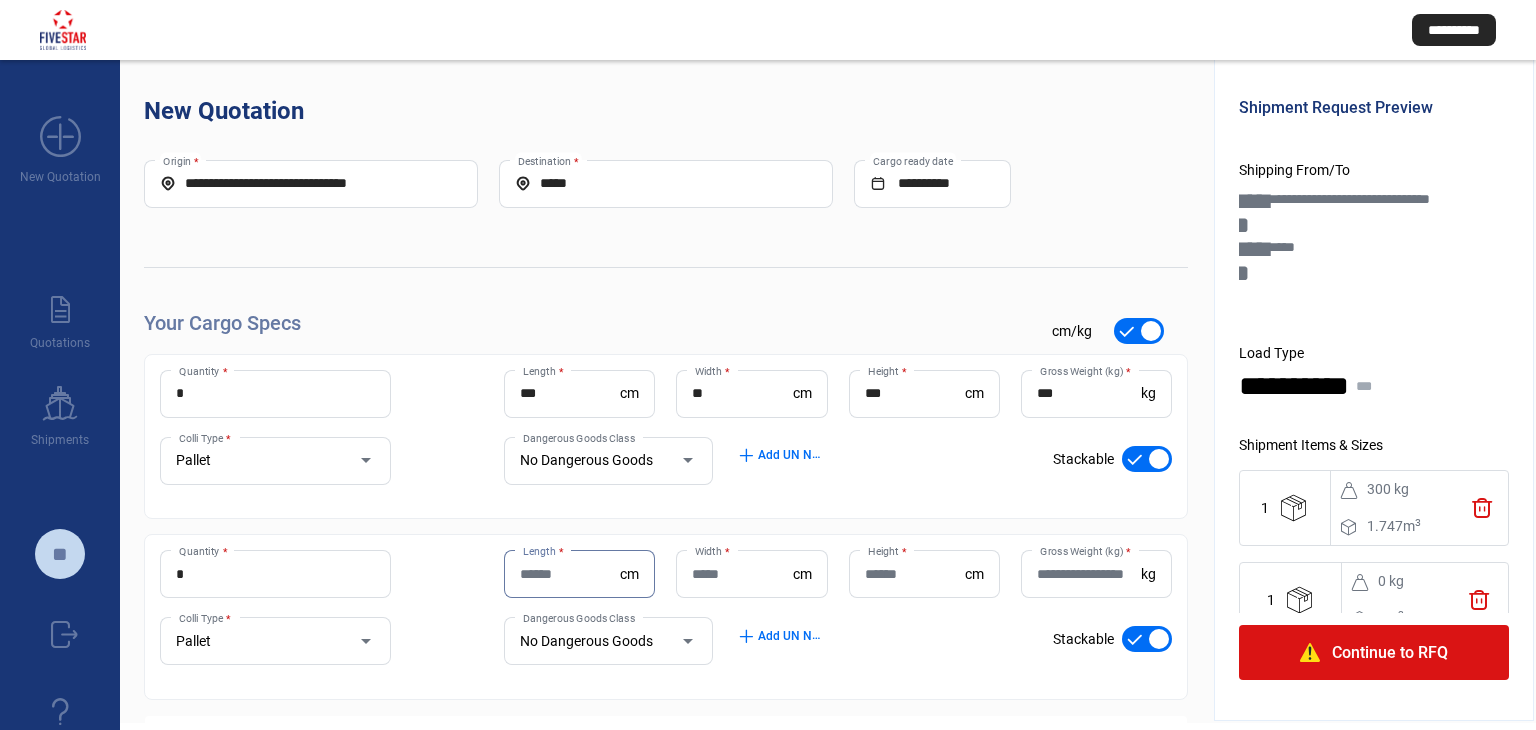 click on "Length  *" at bounding box center [570, 574] 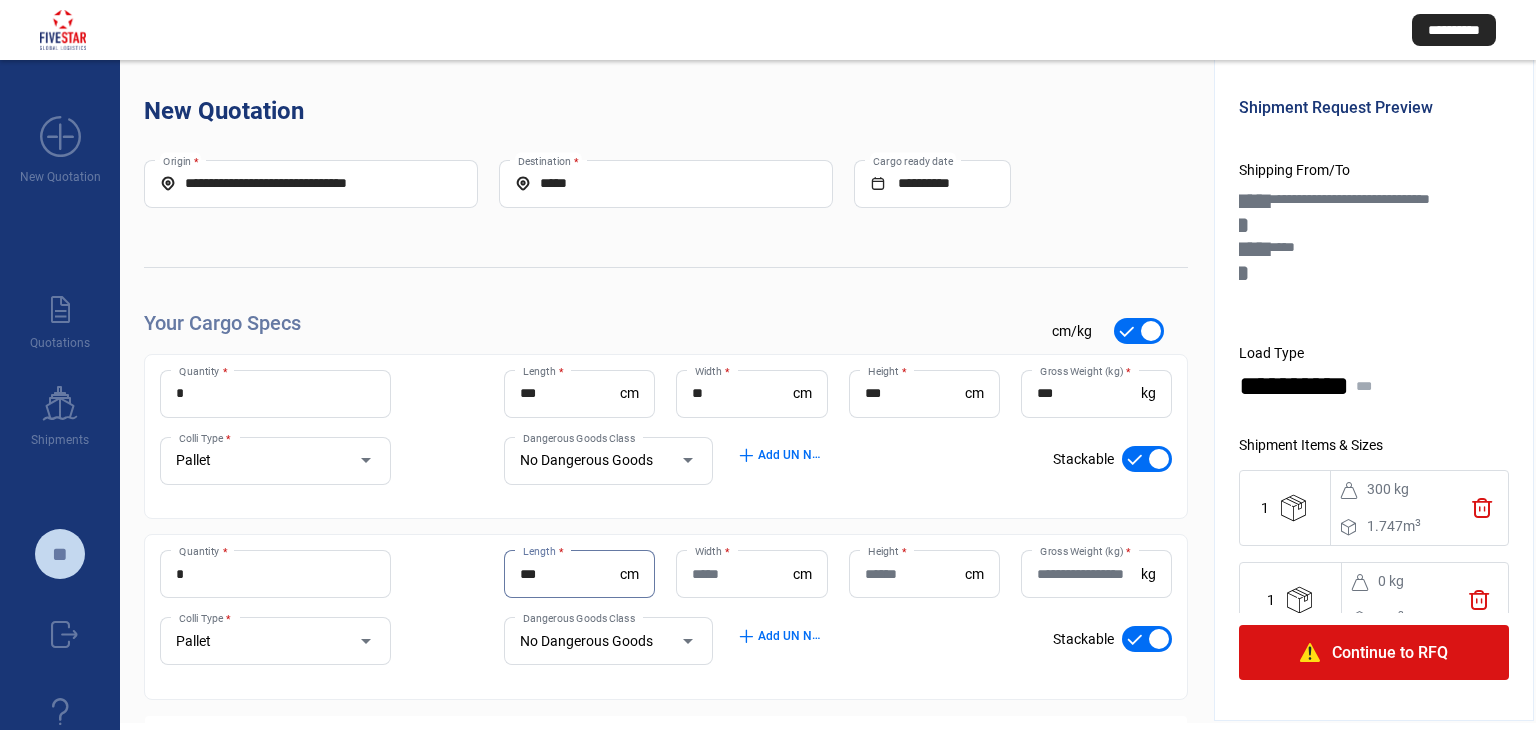 type on "***" 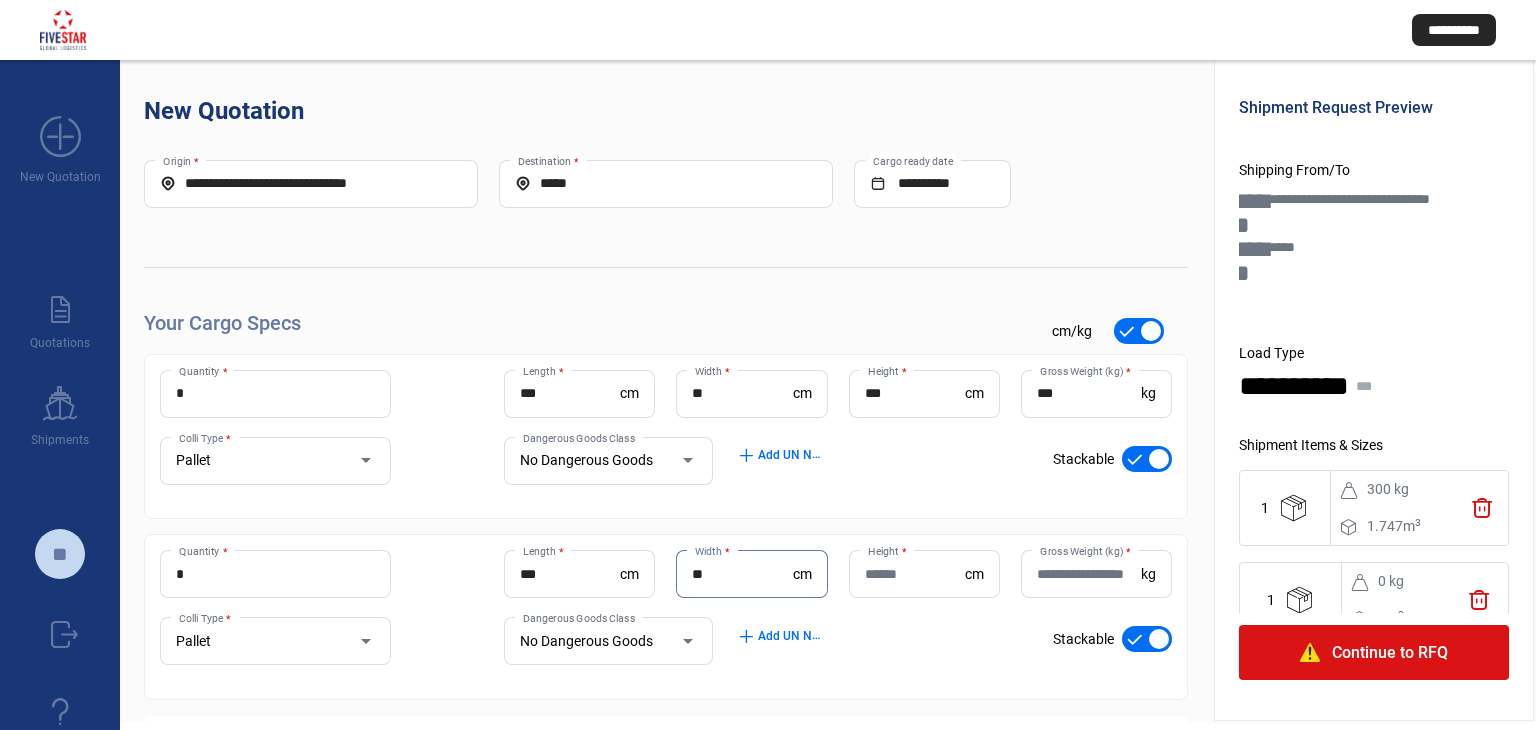 type on "**" 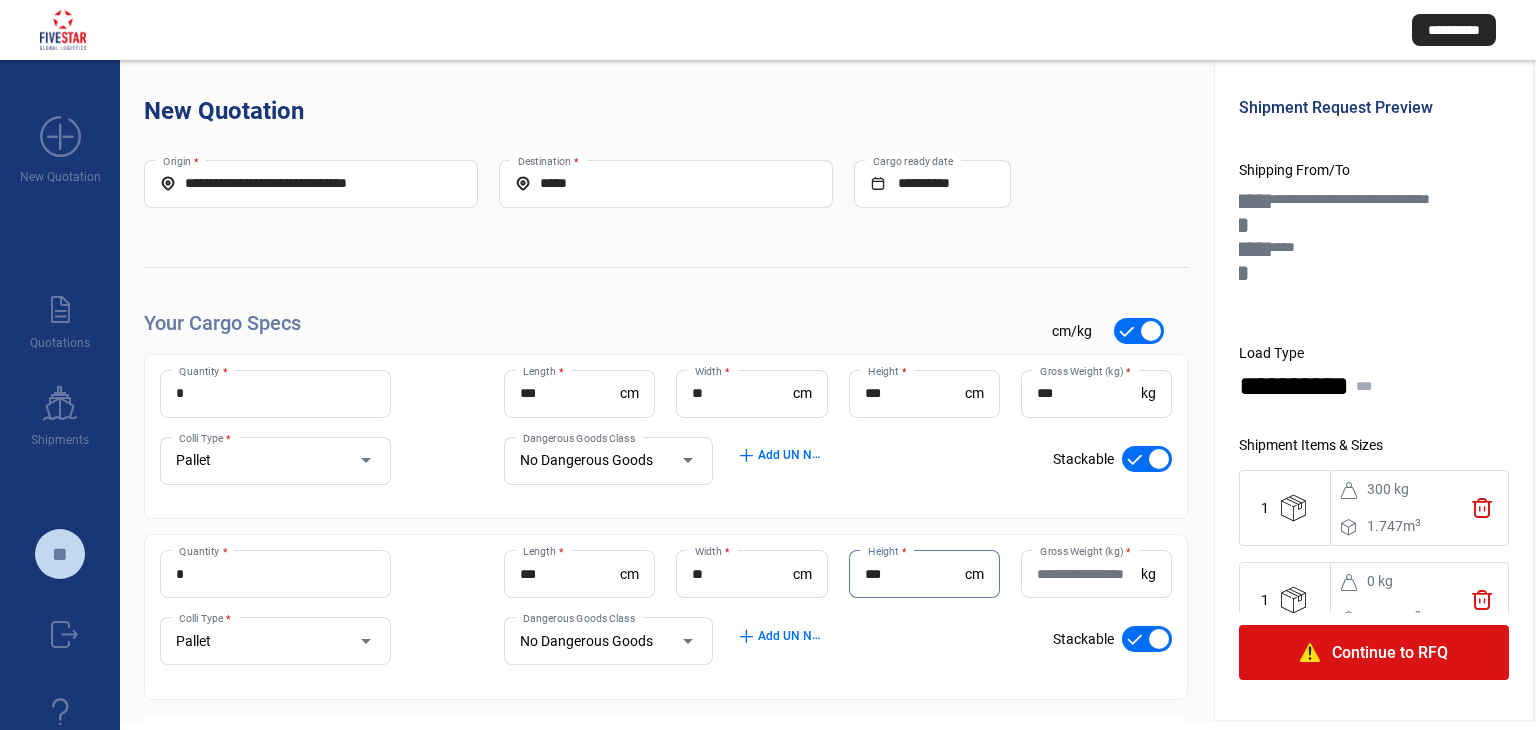 type on "***" 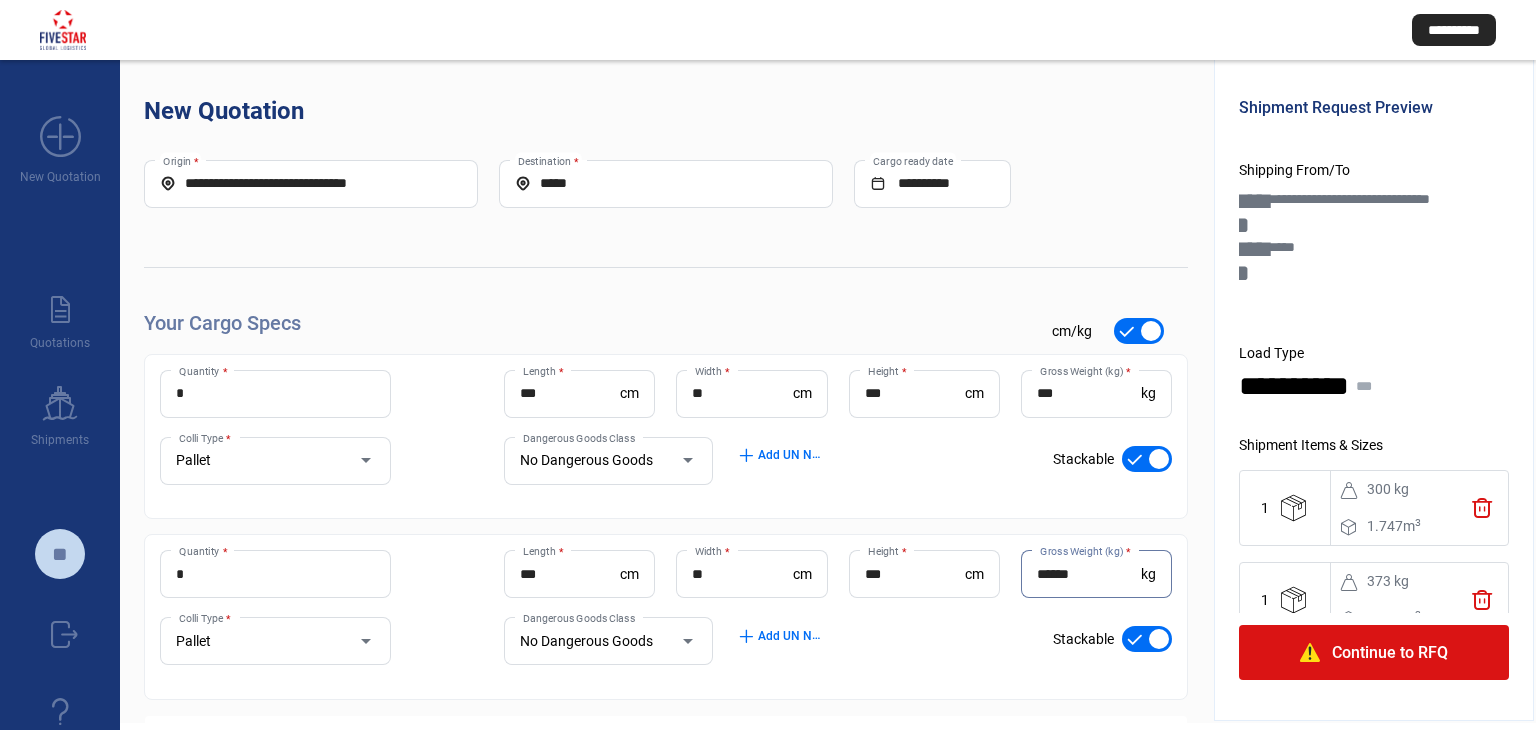 type on "******" 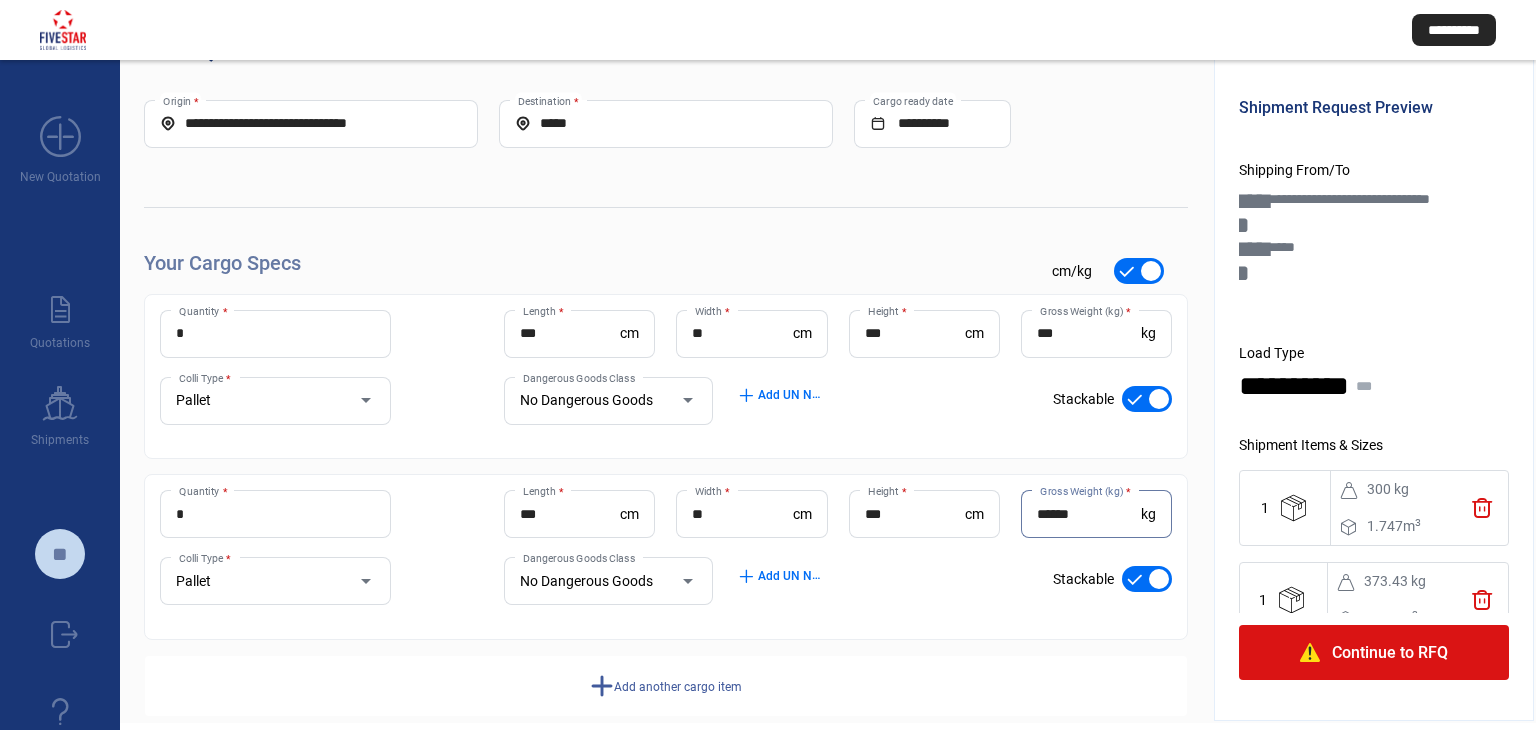 scroll, scrollTop: 93, scrollLeft: 0, axis: vertical 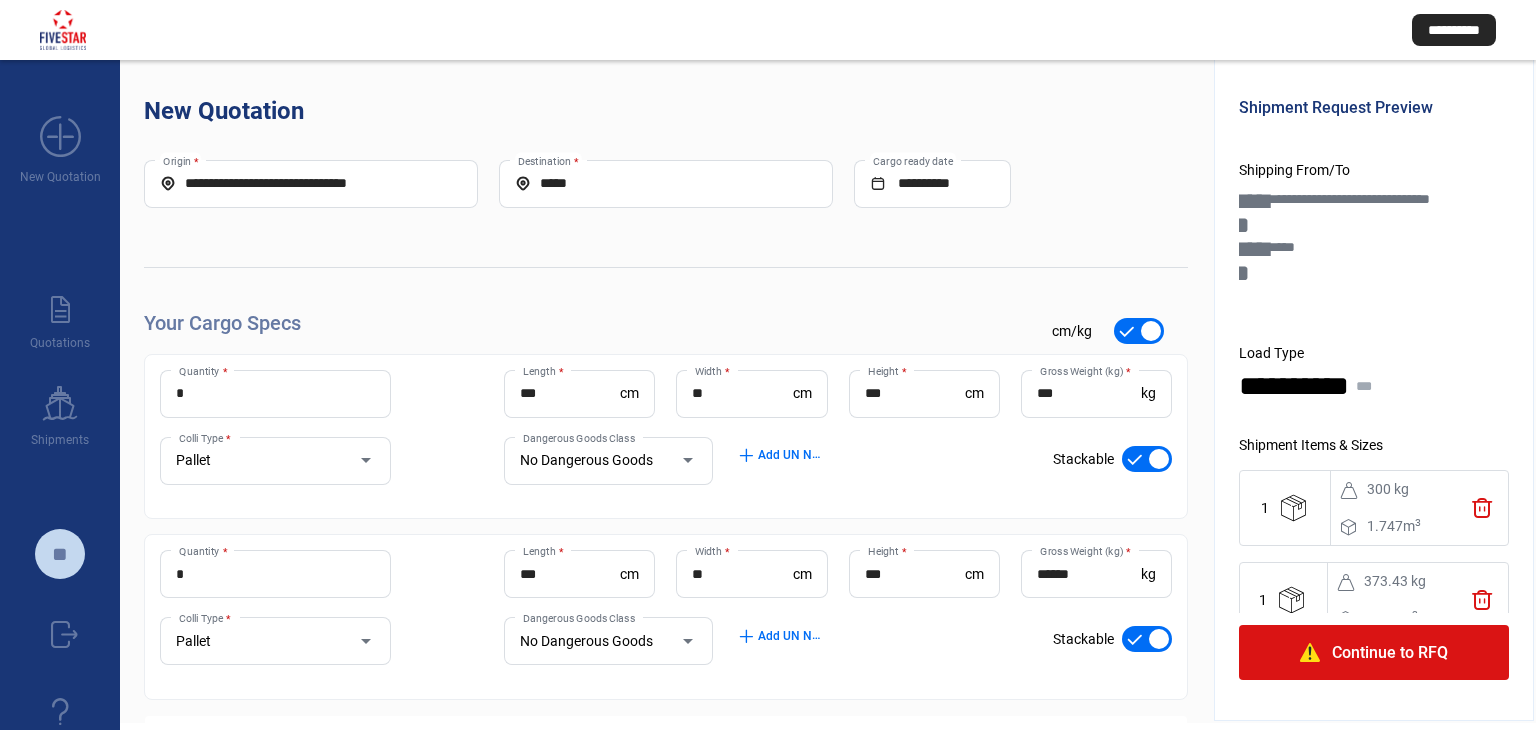 click on "Continue to RFQ" 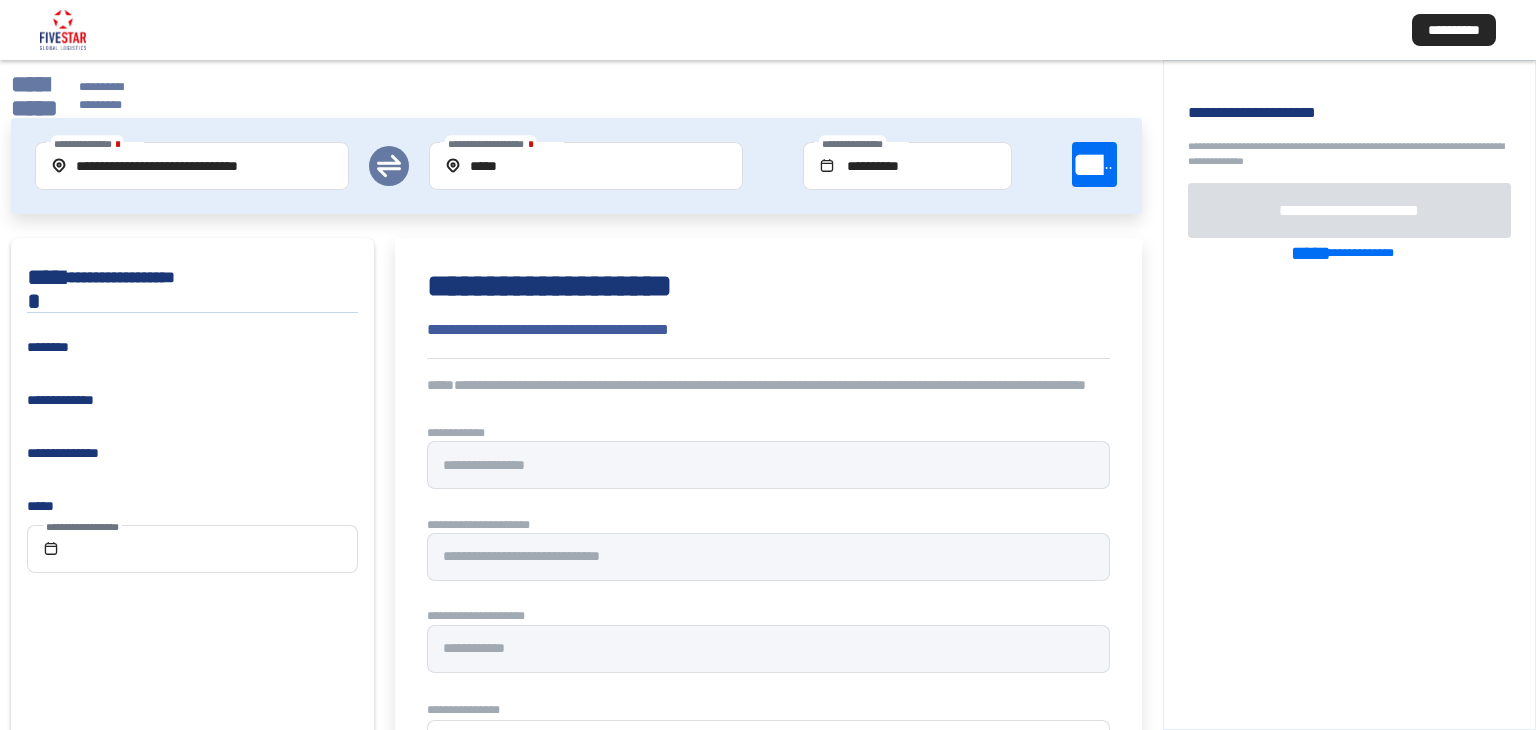 scroll, scrollTop: 0, scrollLeft: 0, axis: both 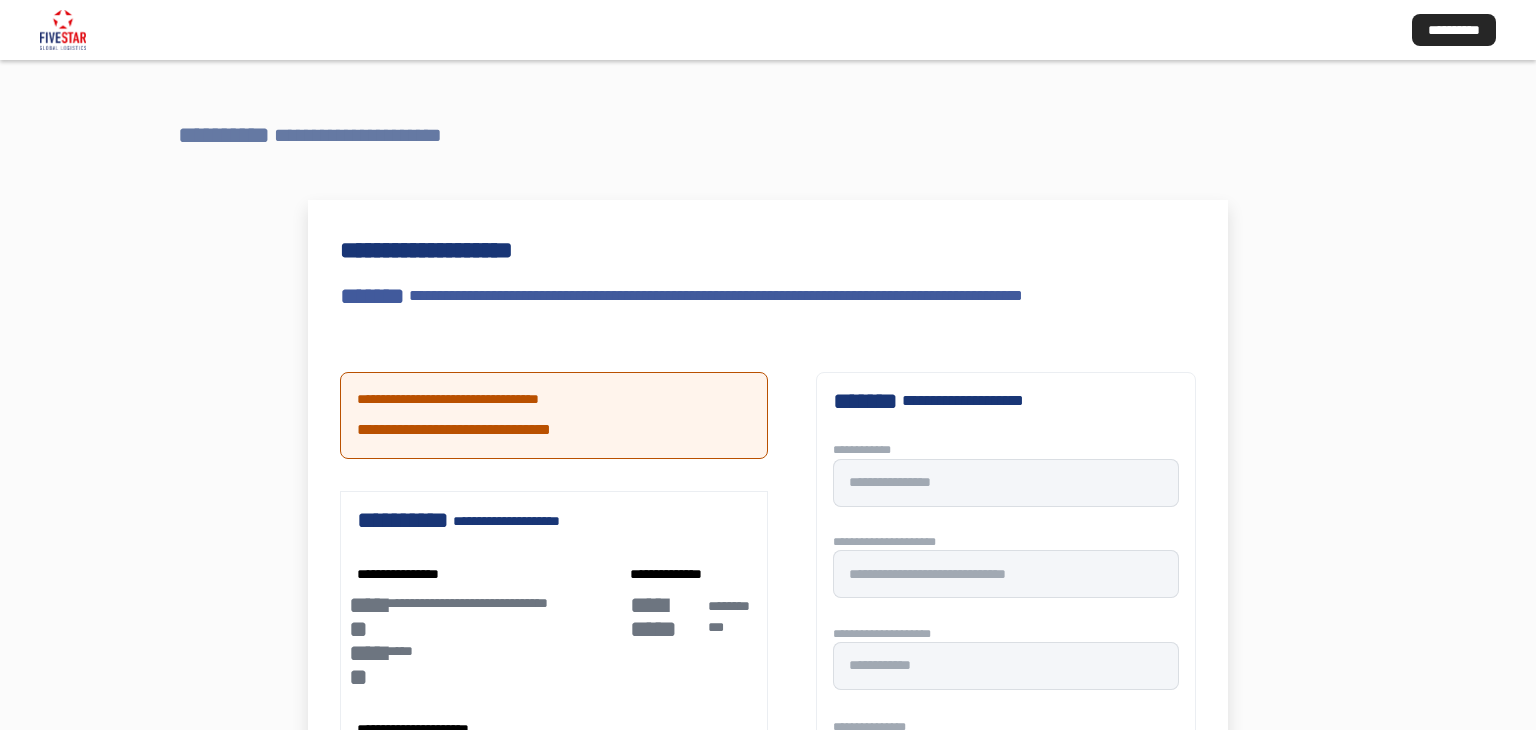 click on "**********" at bounding box center (224, 135) 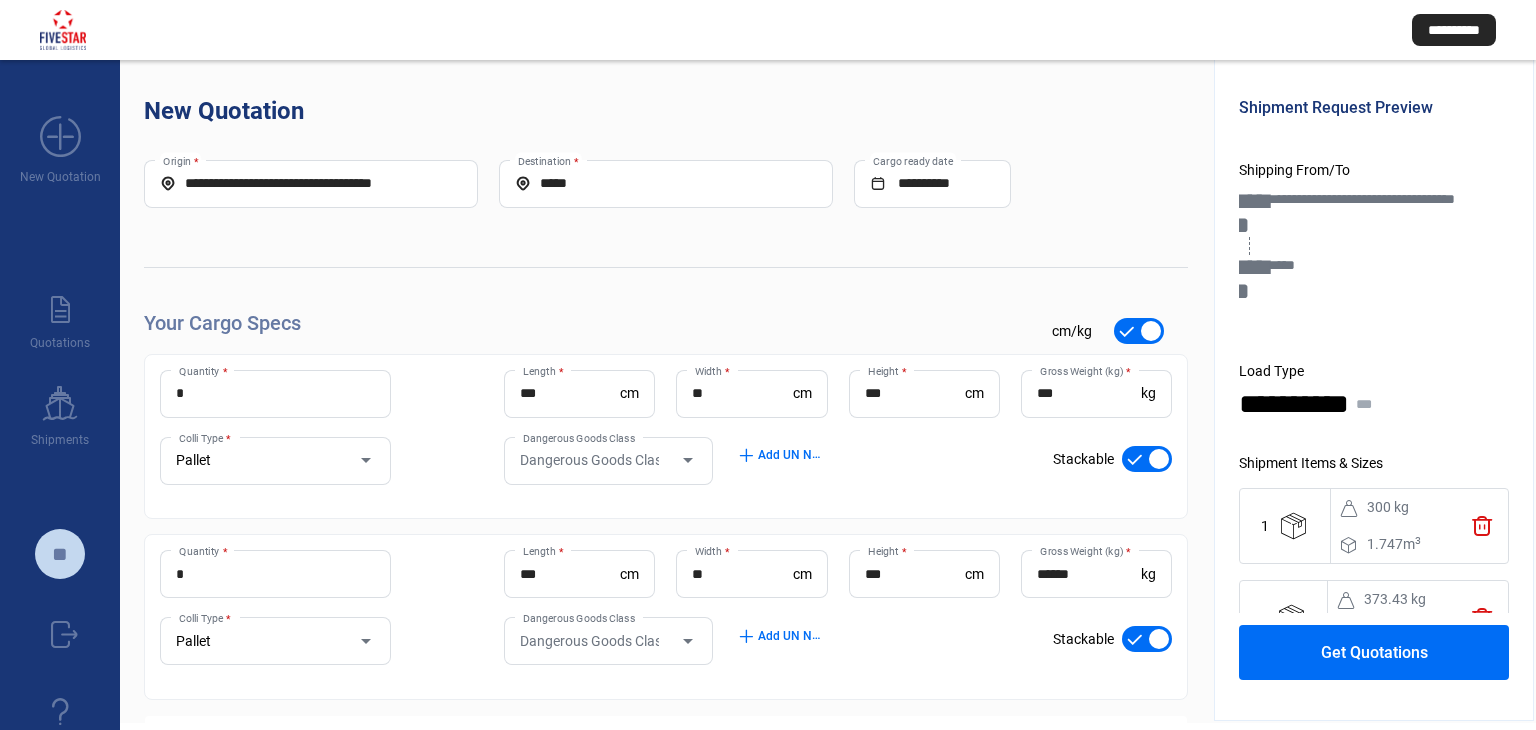 scroll, scrollTop: 0, scrollLeft: 0, axis: both 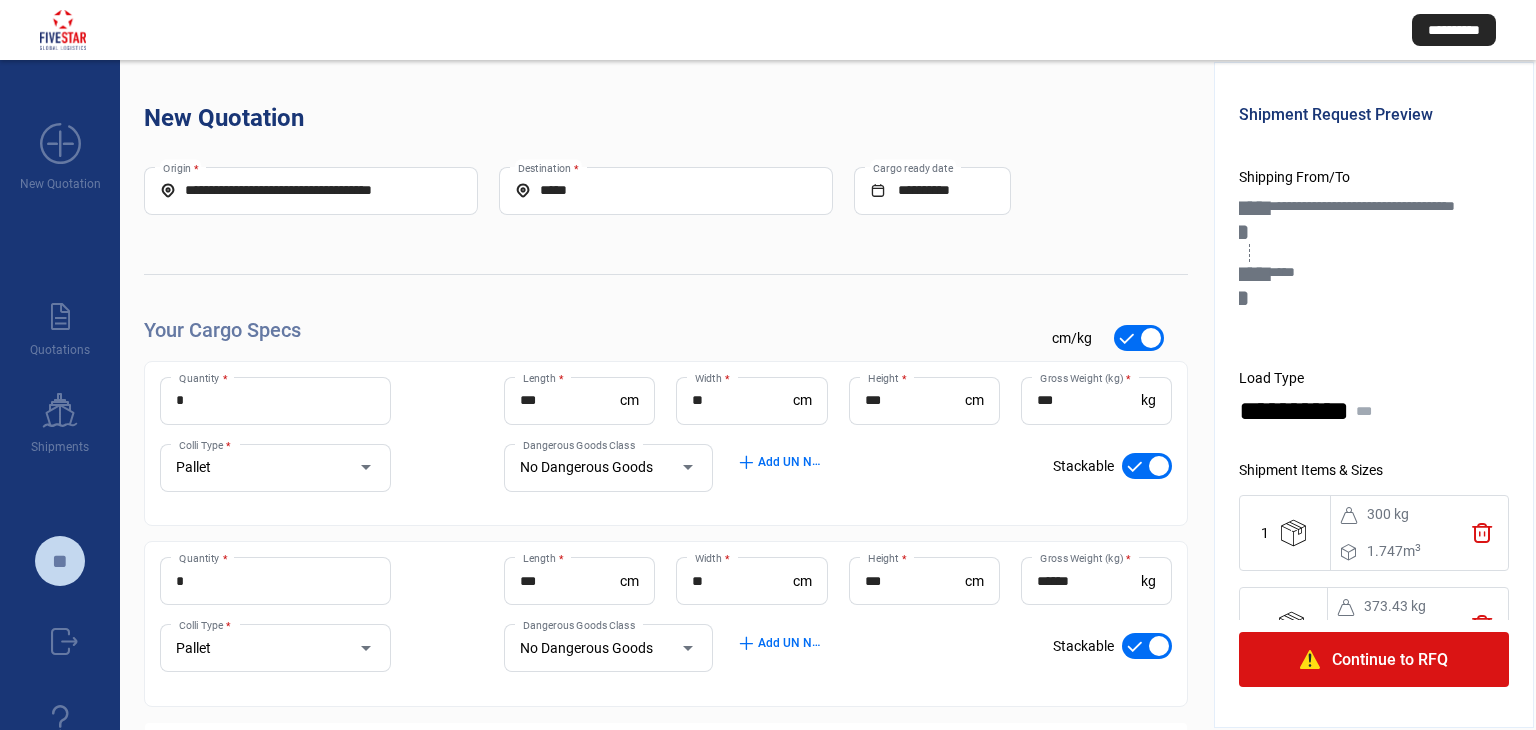 click on "**********" at bounding box center (311, 190) 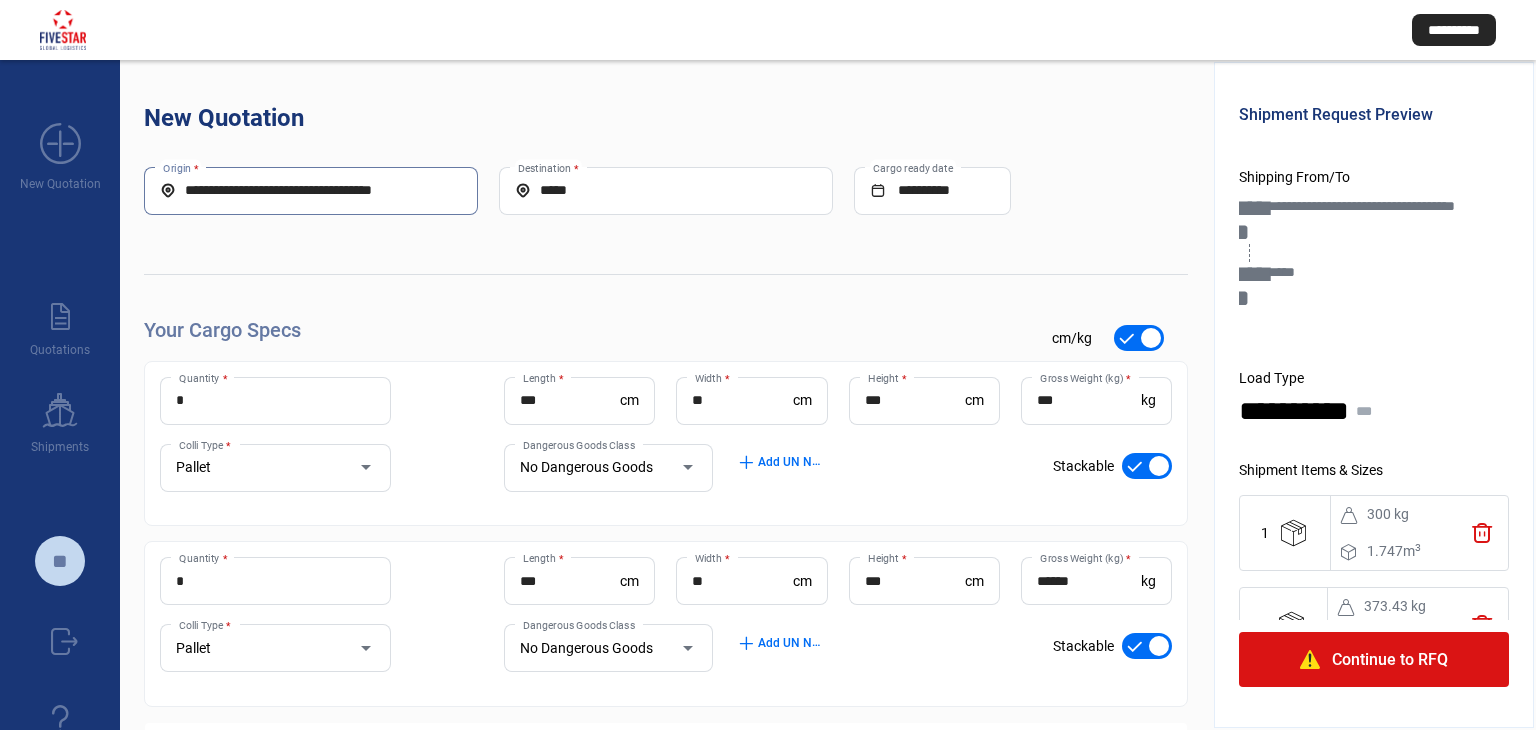 click on "**********" at bounding box center (311, 190) 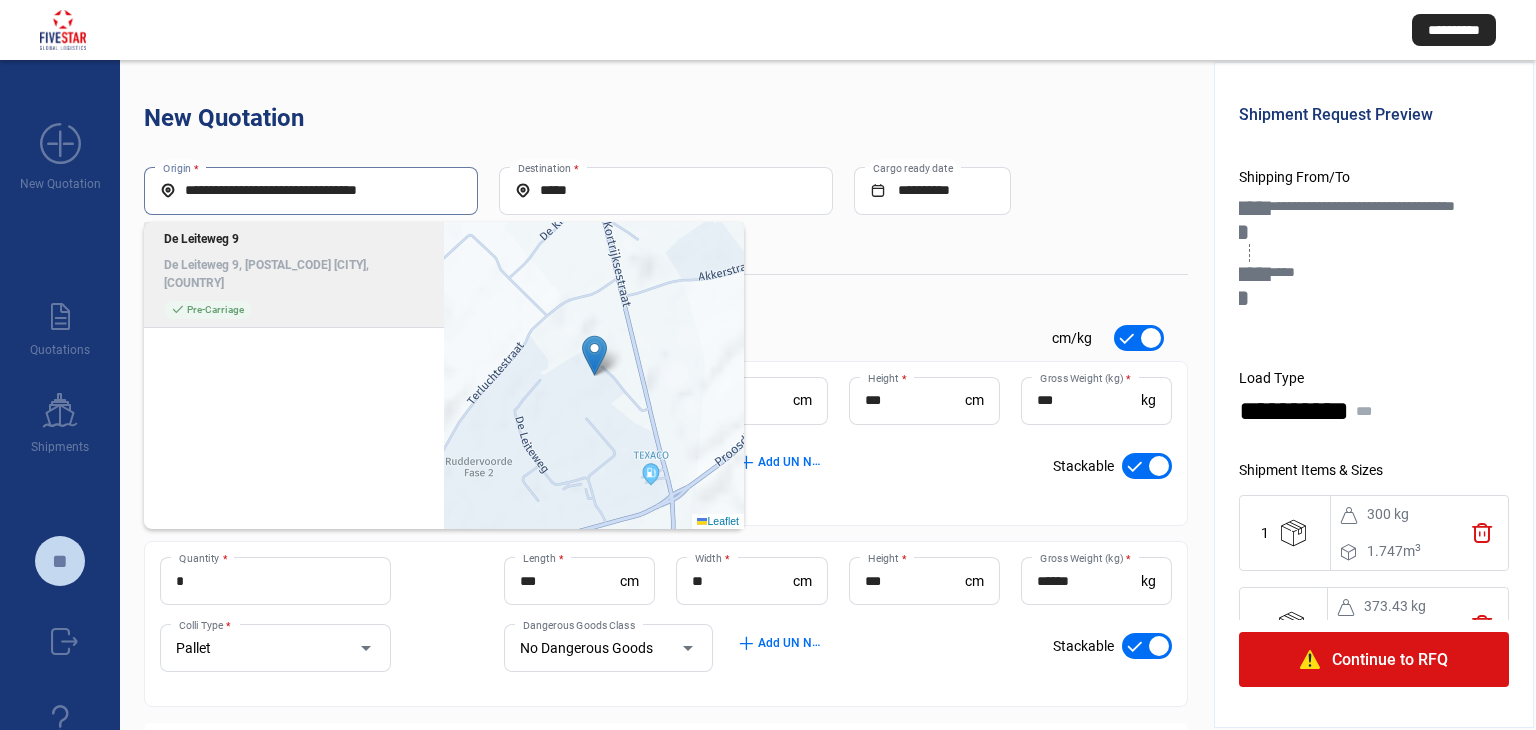 click on "De Leiteweg 9, [POSTAL_CODE] [CITY], [COUNTRY]" 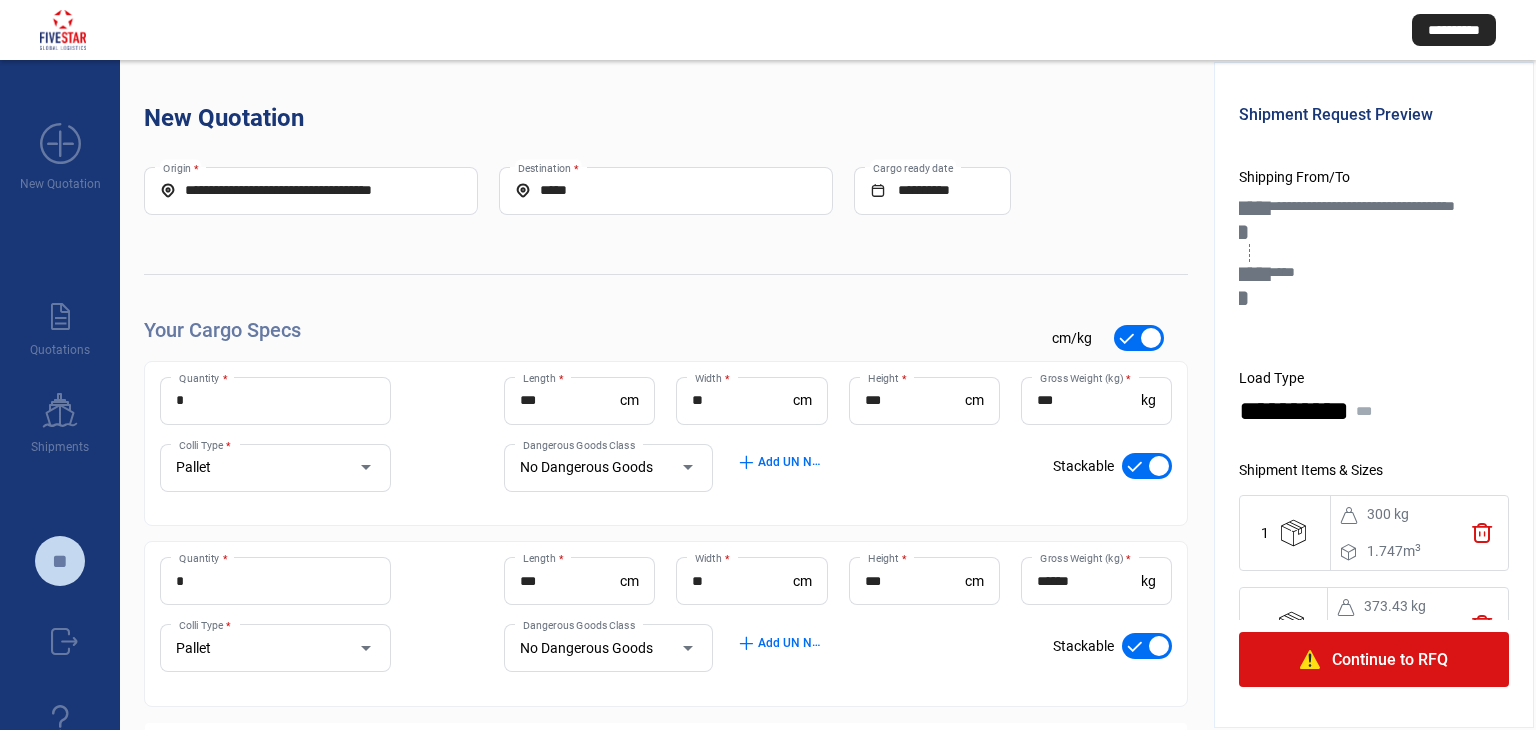 scroll, scrollTop: 93, scrollLeft: 0, axis: vertical 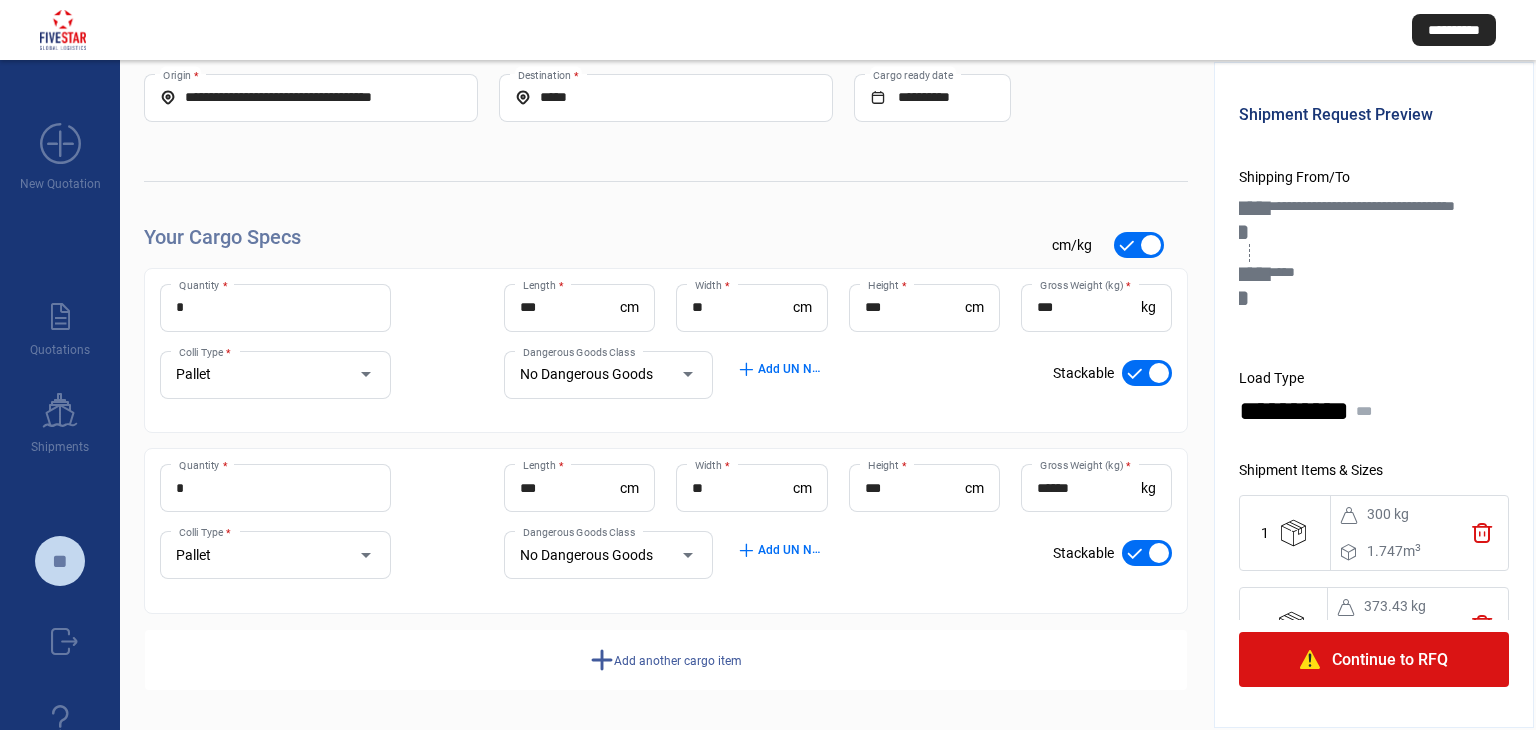 click on "Continue to RFQ" 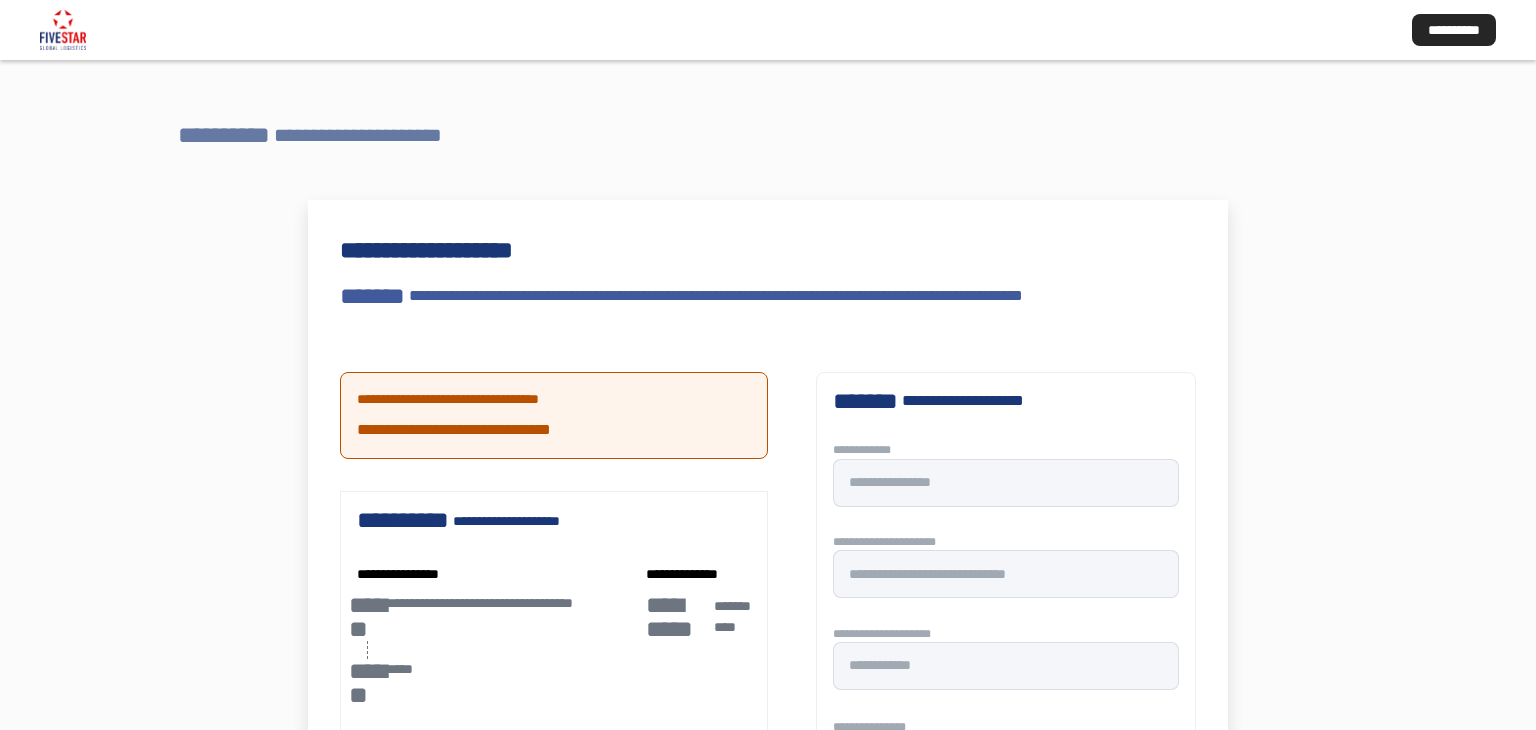 click on "**********" at bounding box center [370, 135] 